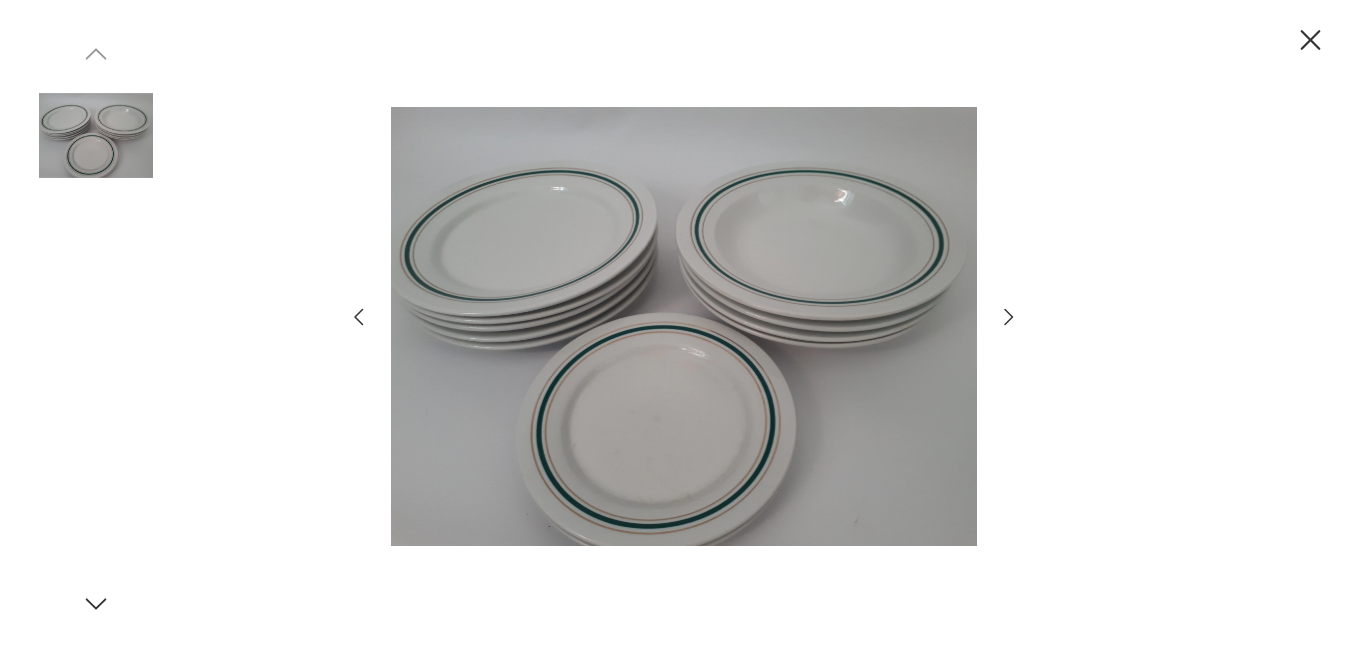 scroll, scrollTop: 0, scrollLeft: 0, axis: both 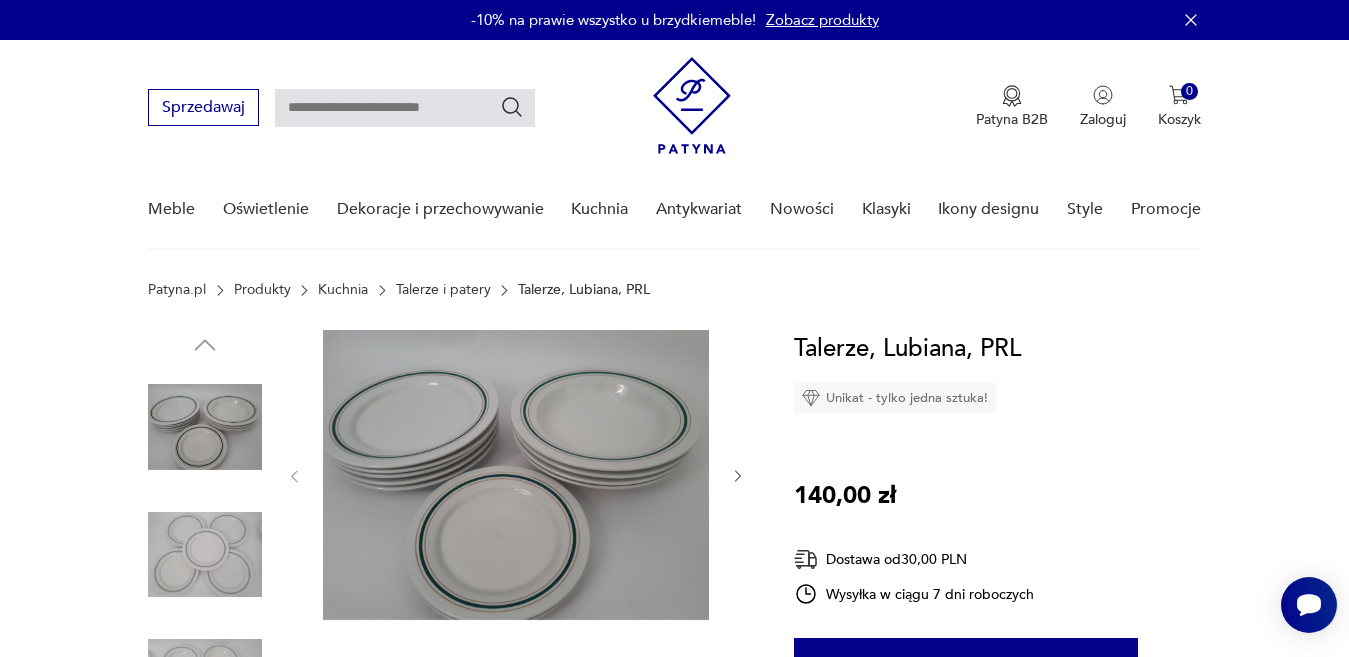 click at bounding box center (405, 108) 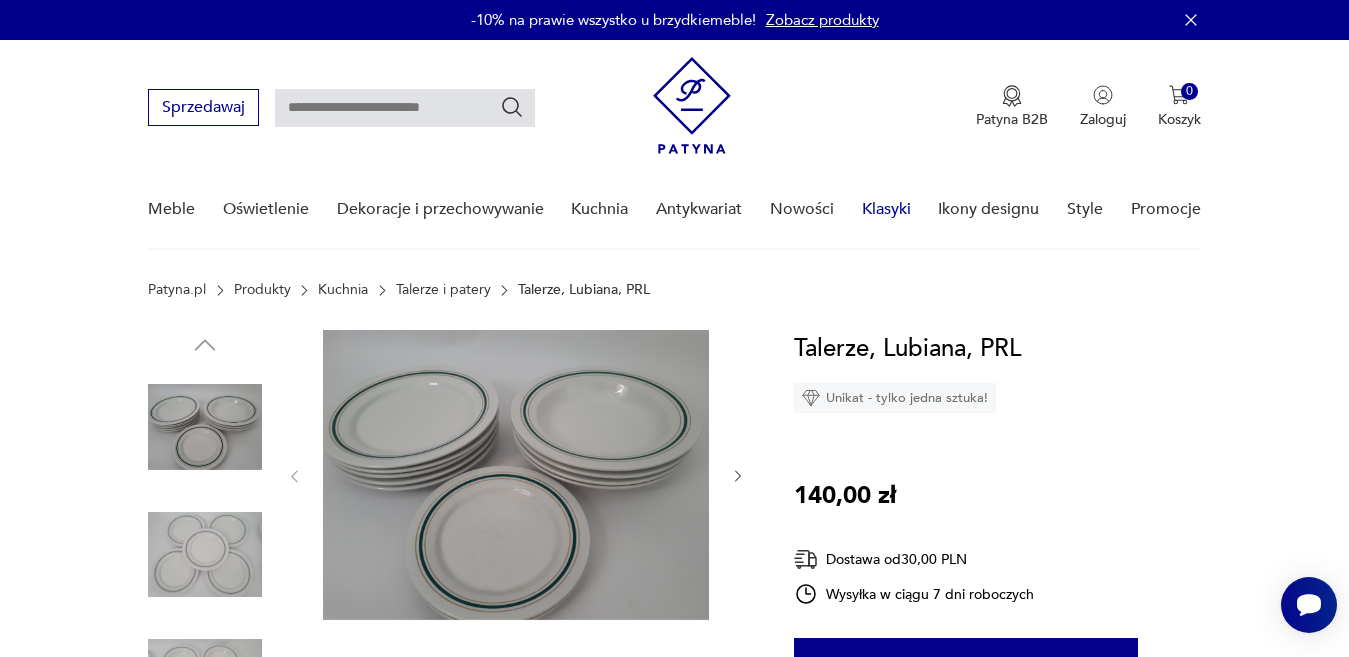 click on "Klasyki" at bounding box center (886, 209) 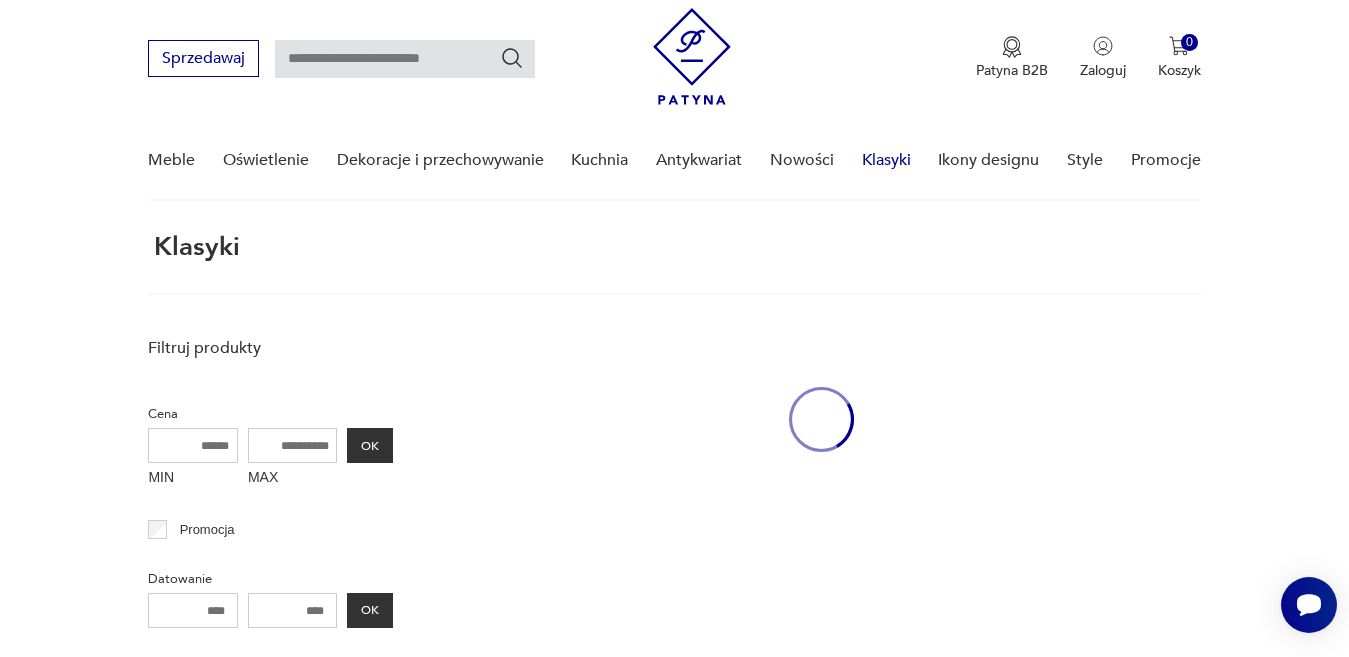 scroll, scrollTop: 89, scrollLeft: 0, axis: vertical 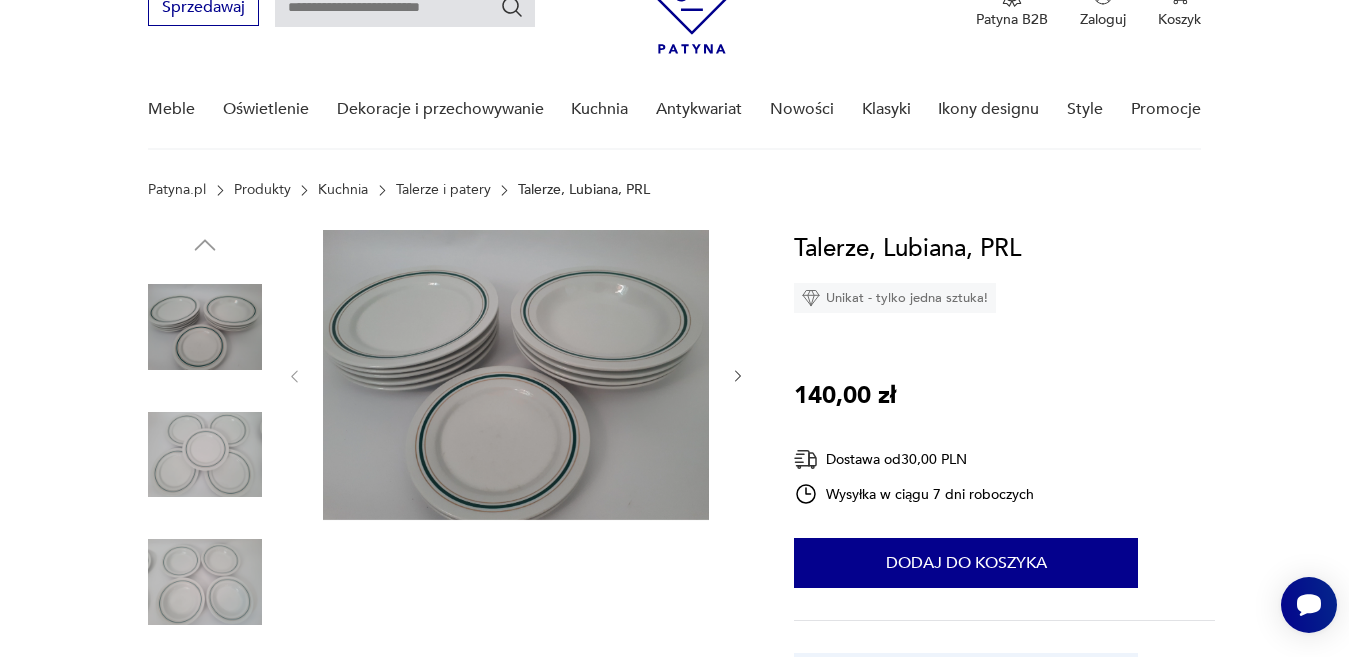 click on "Talerze i patery" at bounding box center [443, 190] 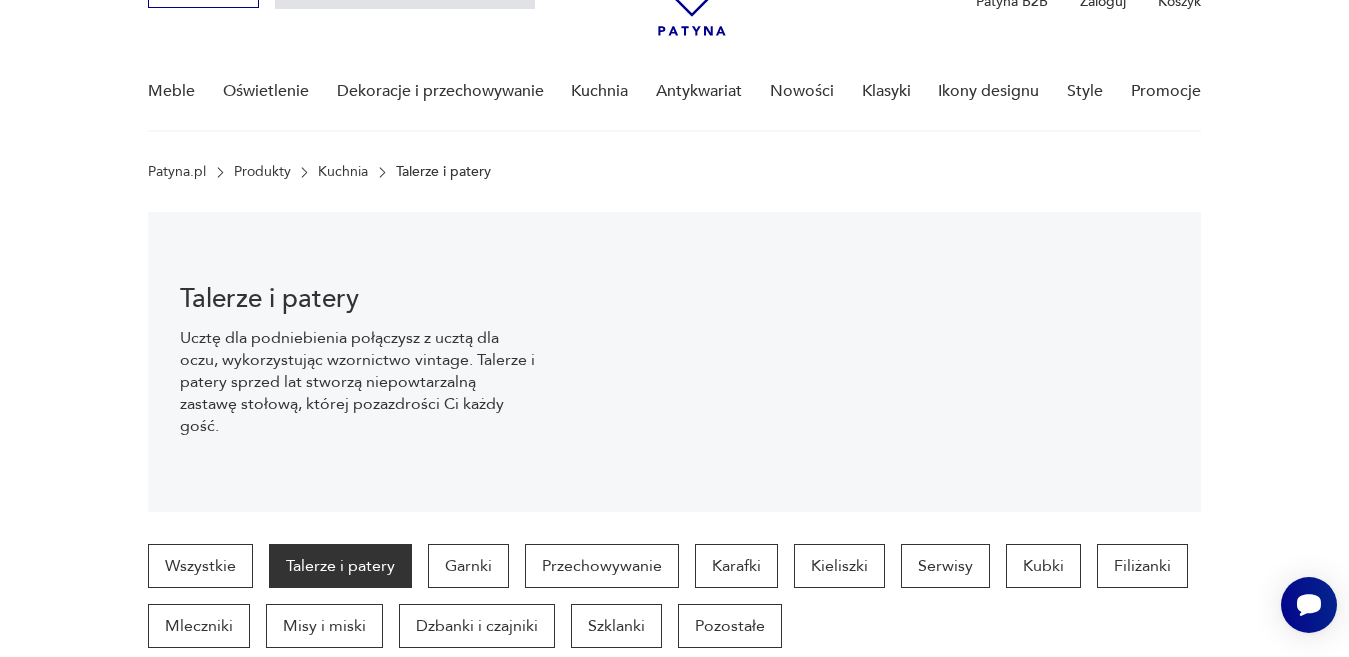 scroll, scrollTop: 0, scrollLeft: 0, axis: both 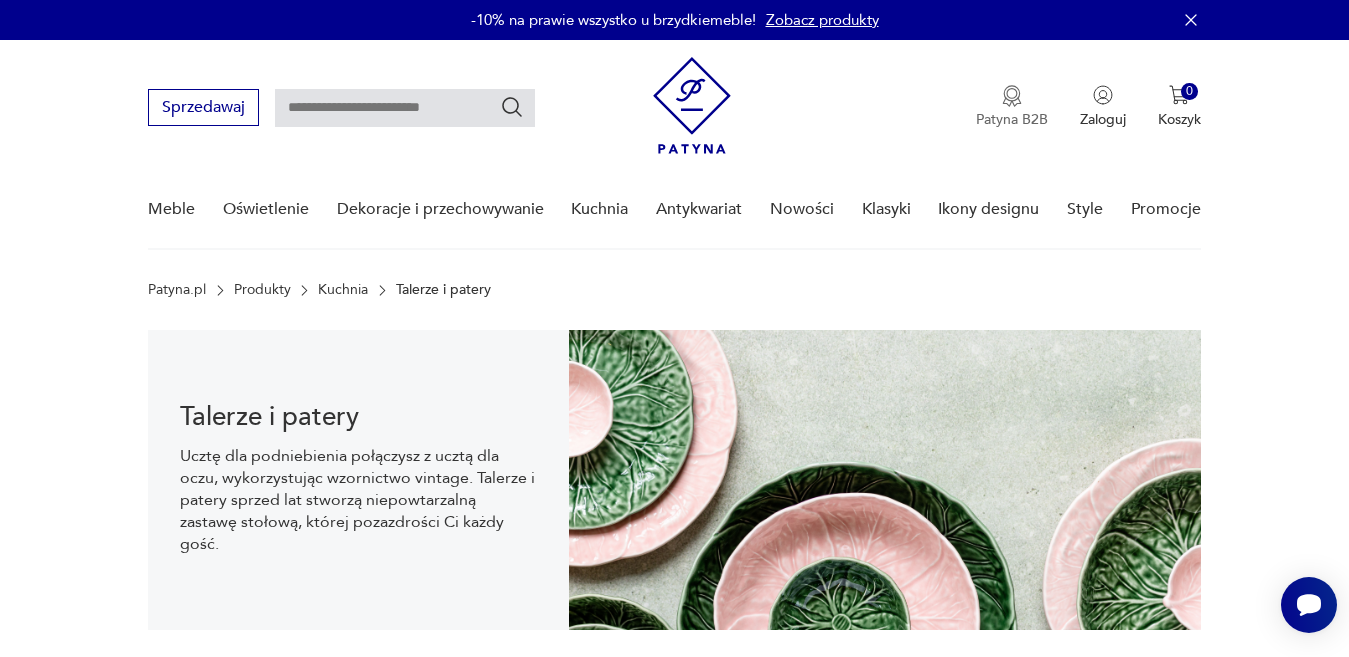 click on "Patyna B2B" at bounding box center (1012, 119) 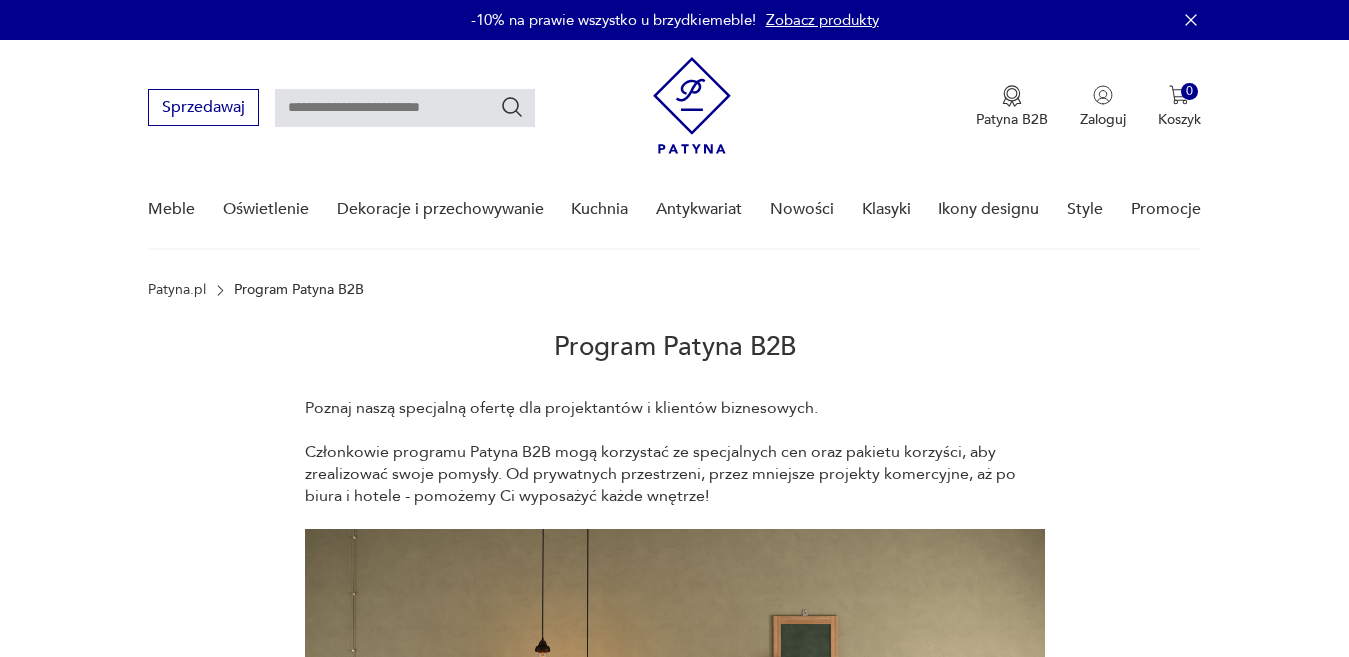 scroll, scrollTop: 0, scrollLeft: 0, axis: both 